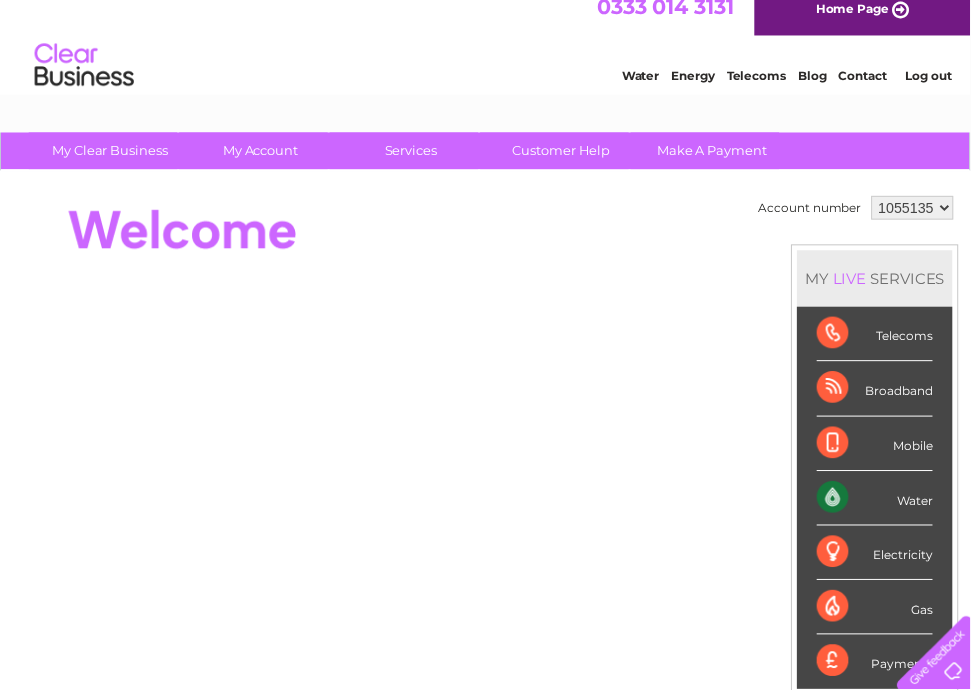 scroll, scrollTop: 44, scrollLeft: 0, axis: vertical 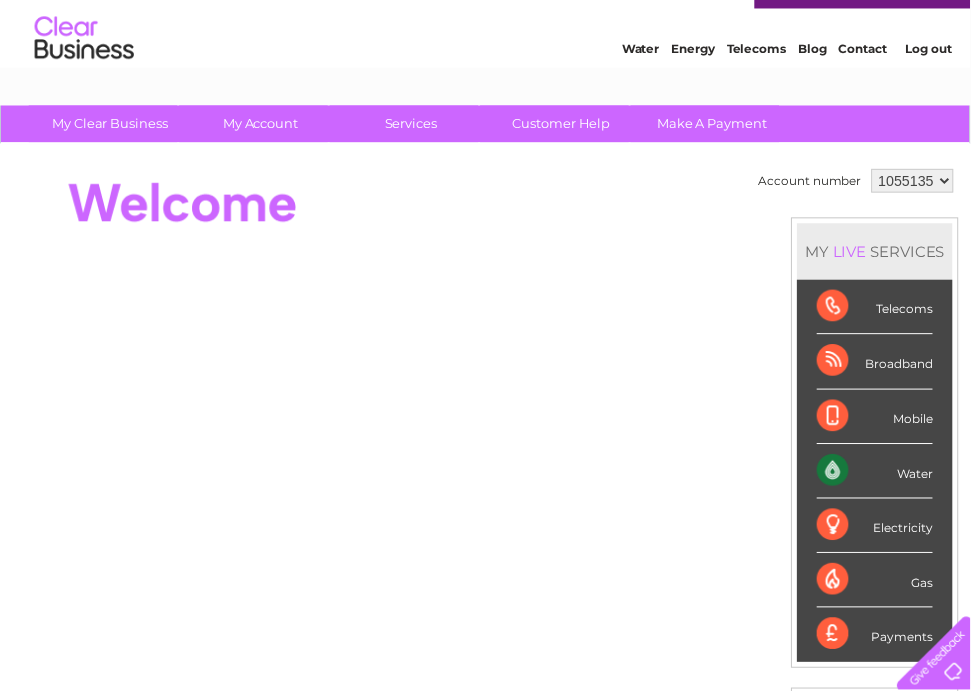 click on "Electricity" at bounding box center [883, 530] 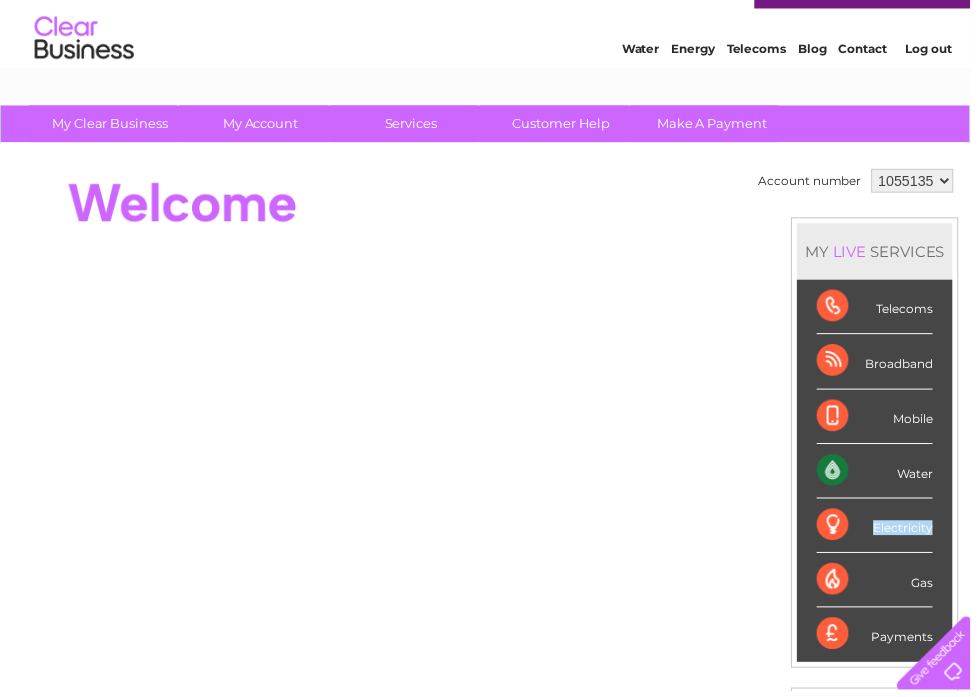 scroll, scrollTop: 44, scrollLeft: 0, axis: vertical 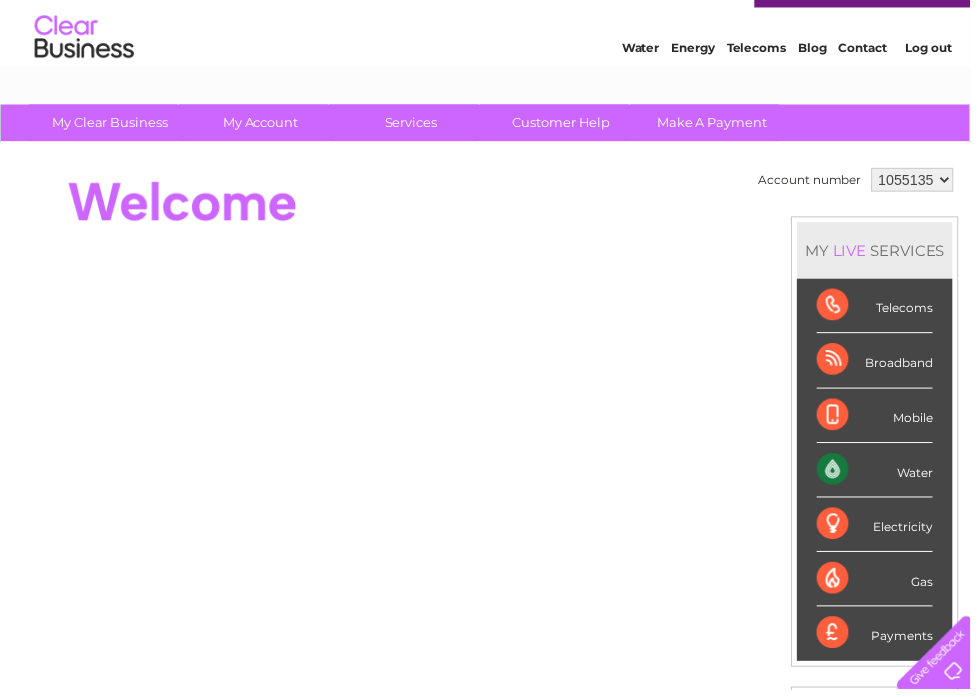 click on "Electricity" at bounding box center [883, 530] 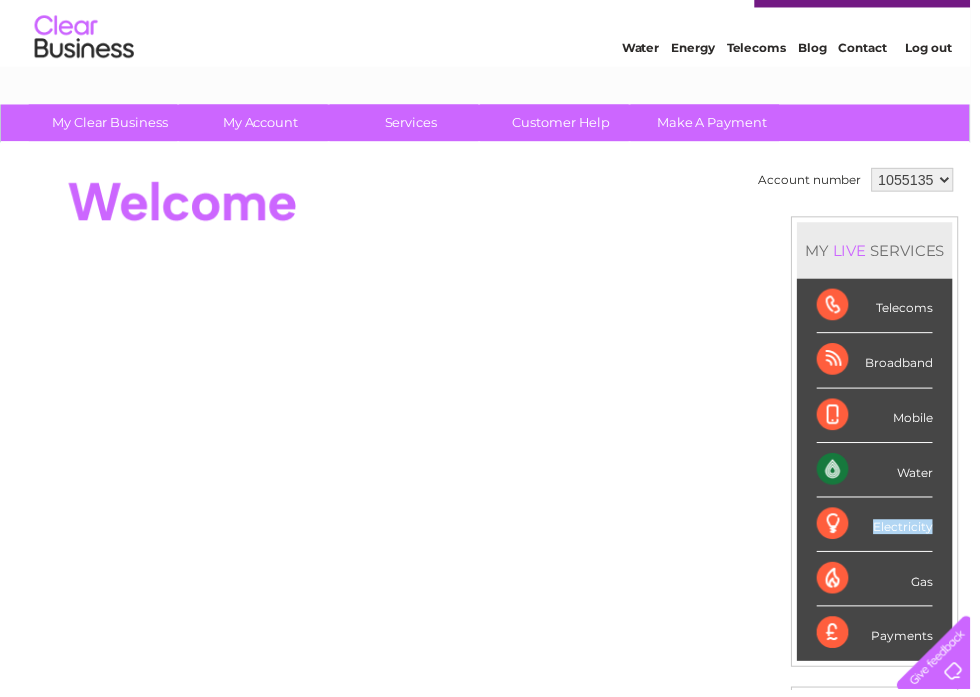 click on "Electricity" at bounding box center (883, 530) 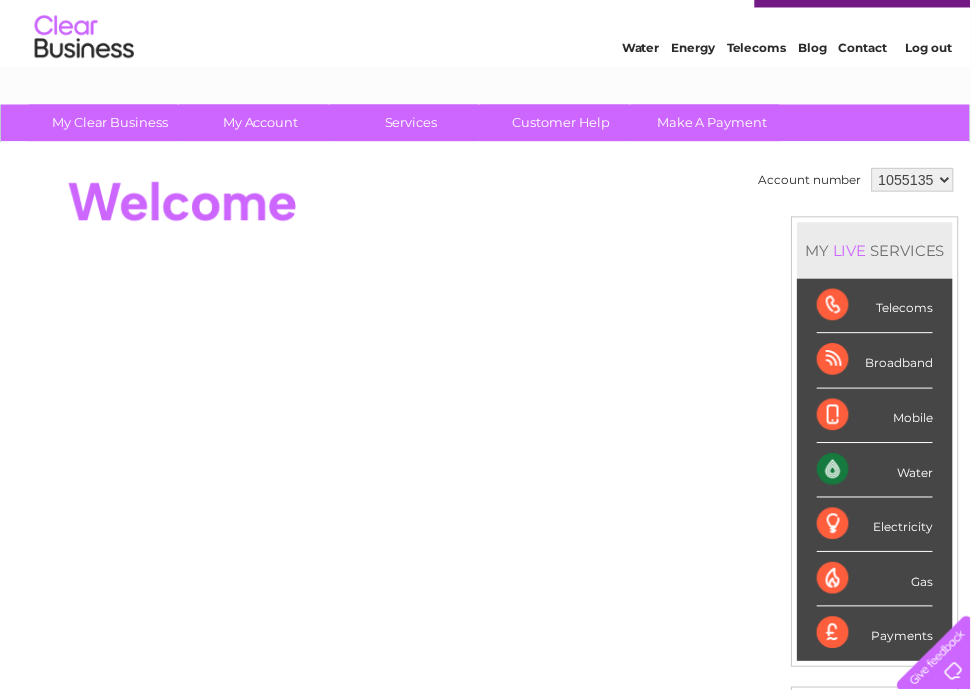 click on "Electricity" at bounding box center [883, 530] 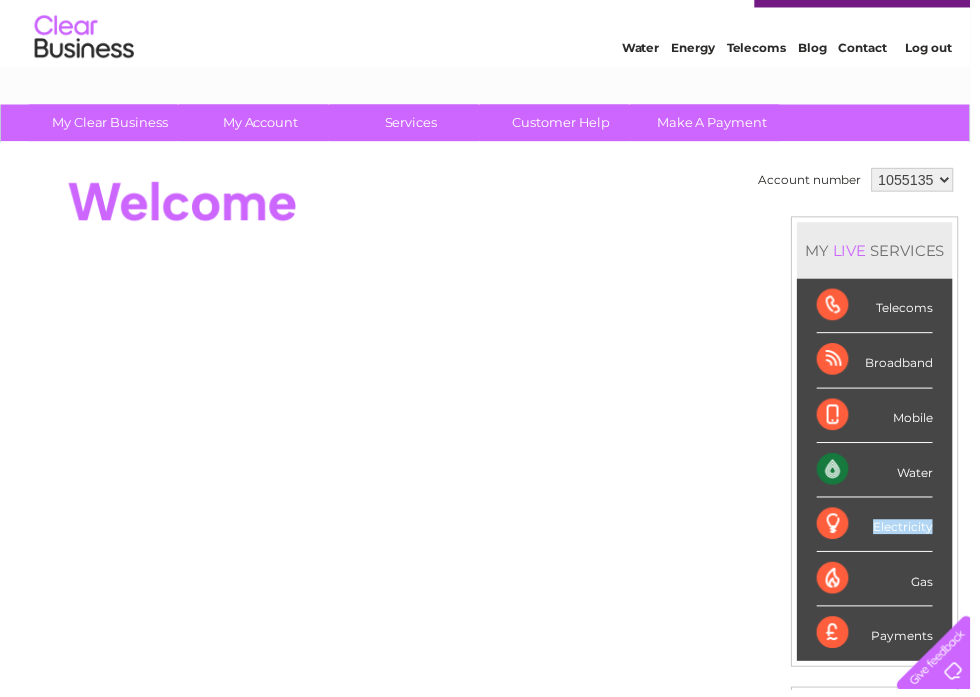 click on "Energy" at bounding box center (700, 49) 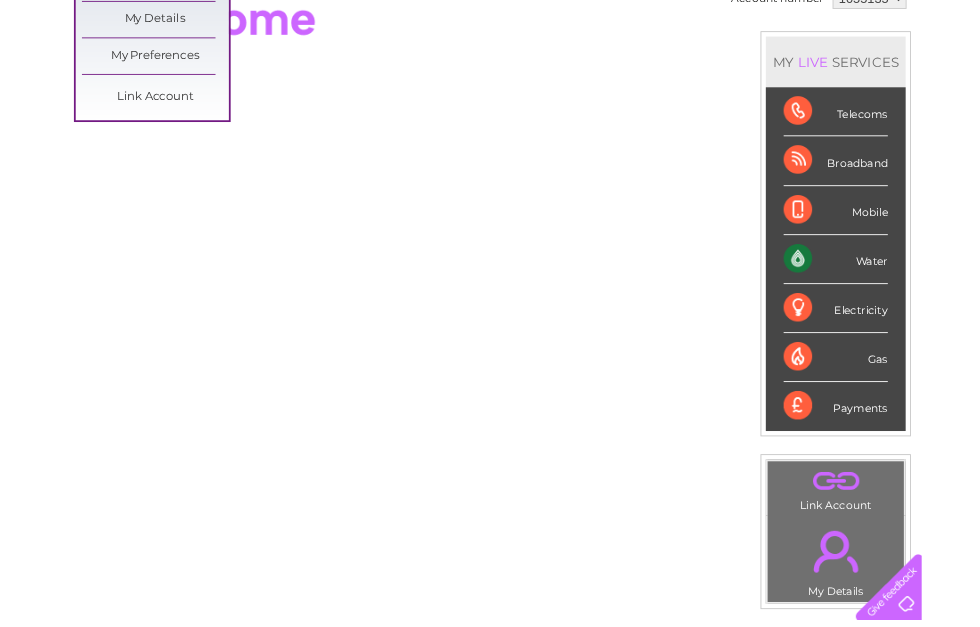 scroll, scrollTop: 296, scrollLeft: 0, axis: vertical 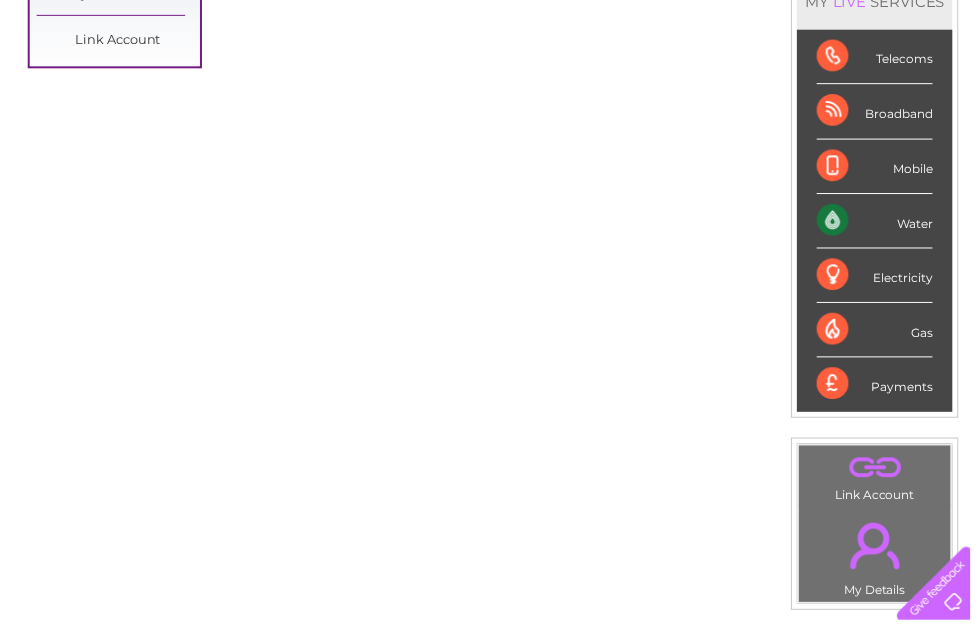 click on "Electricity" at bounding box center (883, 278) 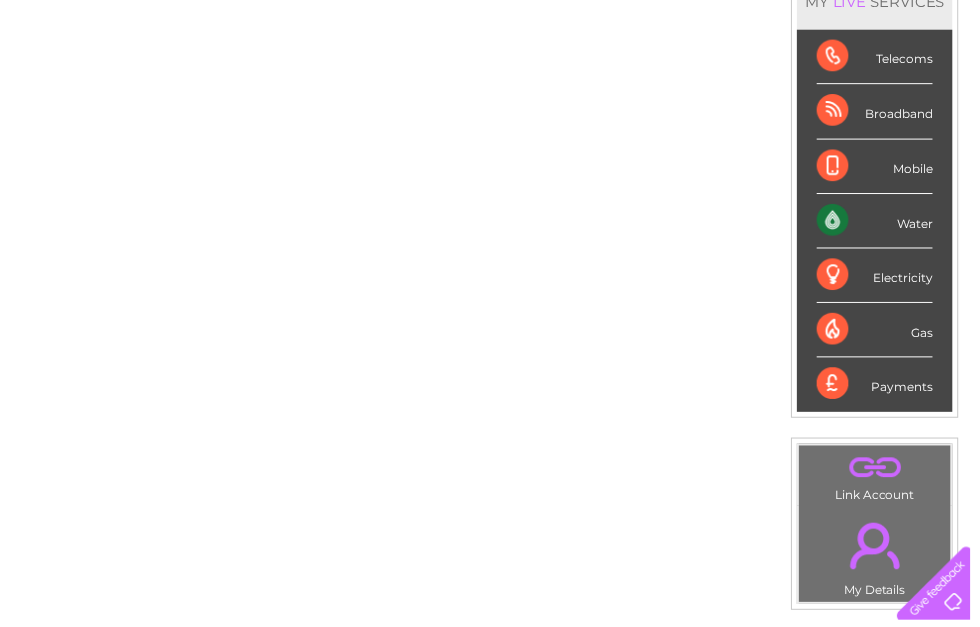 click on "Electricity" at bounding box center [883, 278] 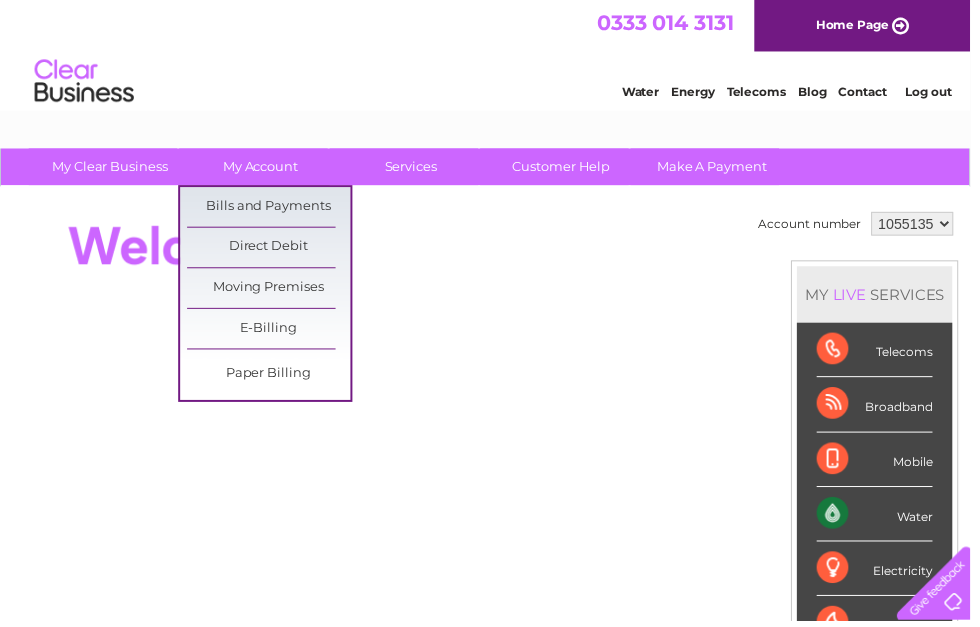 click on "Bills and Payments" at bounding box center (271, 209) 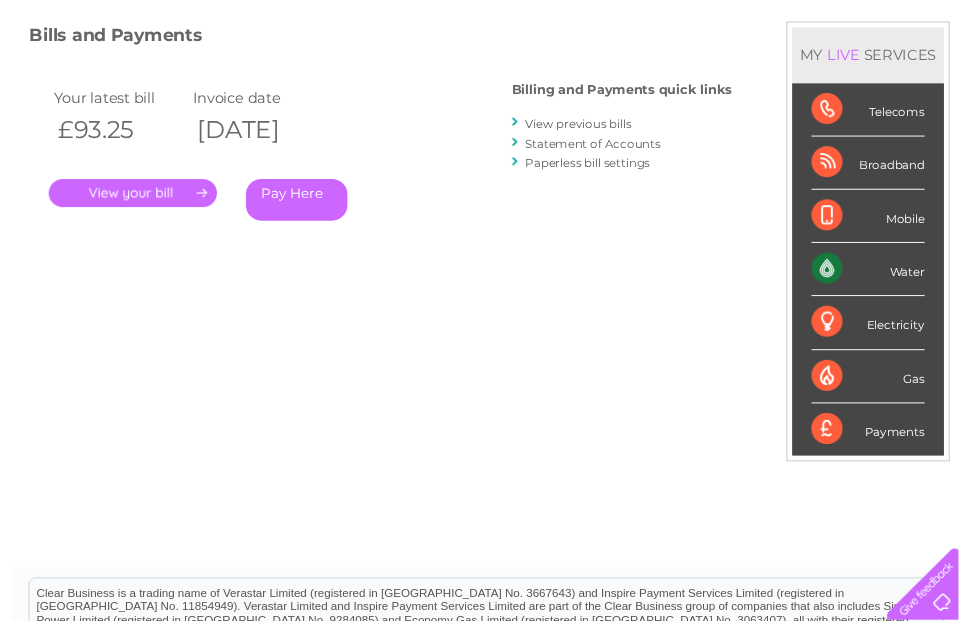 scroll, scrollTop: 278, scrollLeft: 0, axis: vertical 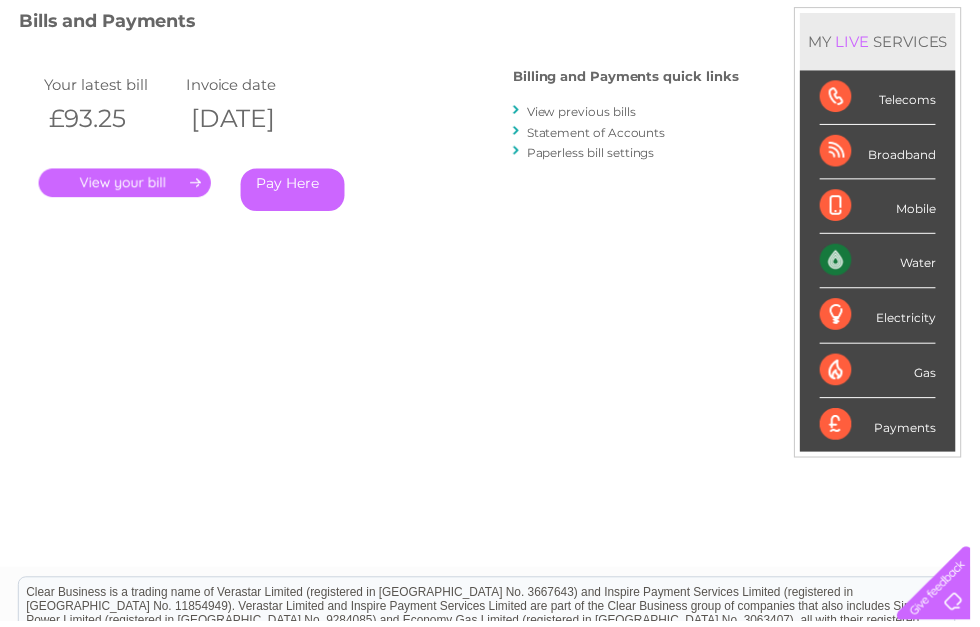 click on "View previous bills" at bounding box center [587, 113] 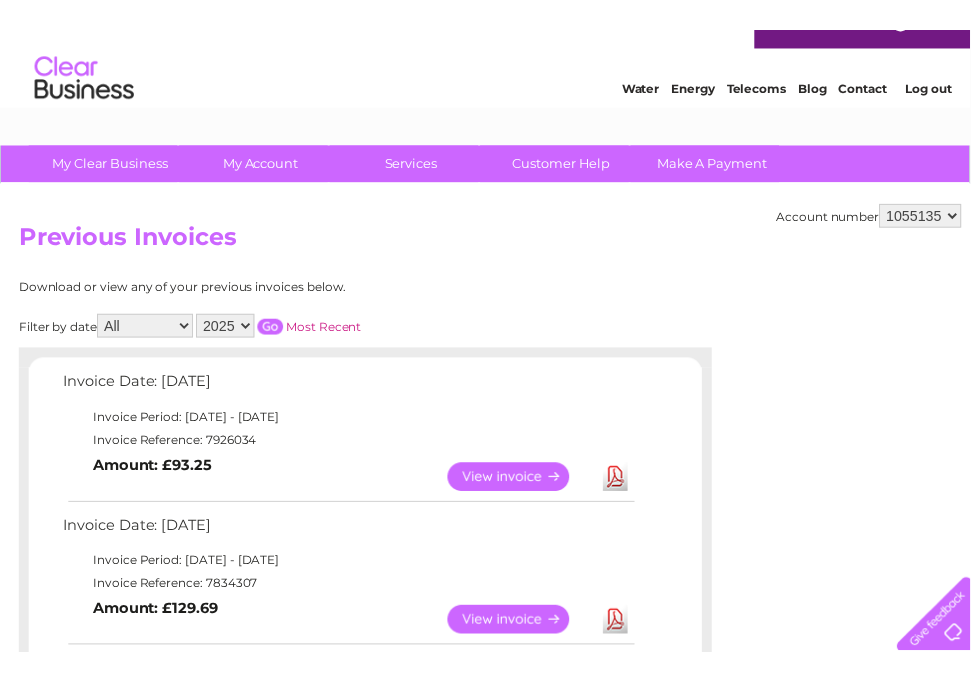 scroll, scrollTop: 34, scrollLeft: 0, axis: vertical 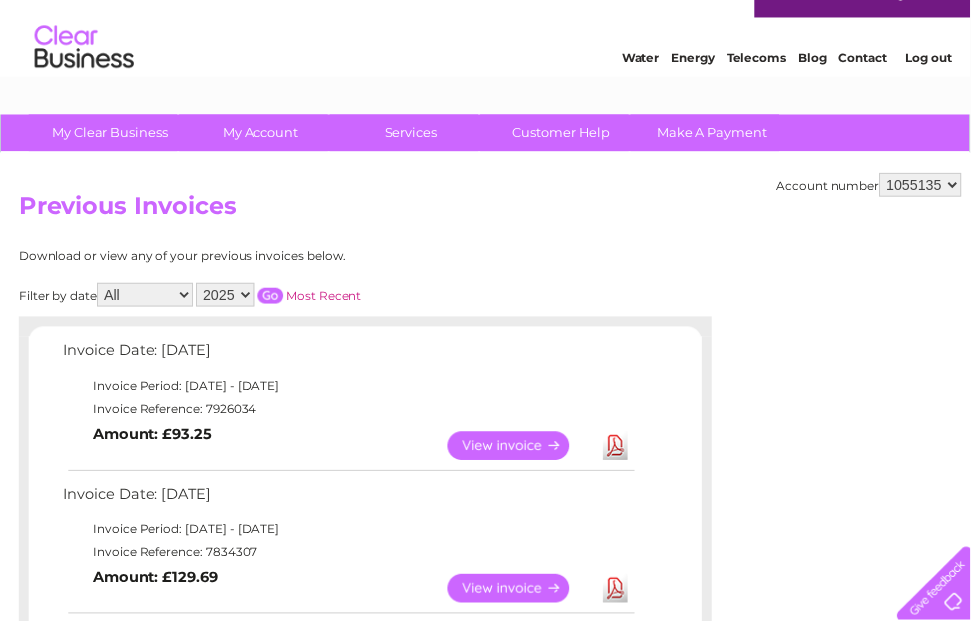 click on "All
January
February
March
April
May
June
July
August
September
October
November
December" at bounding box center [146, 298] 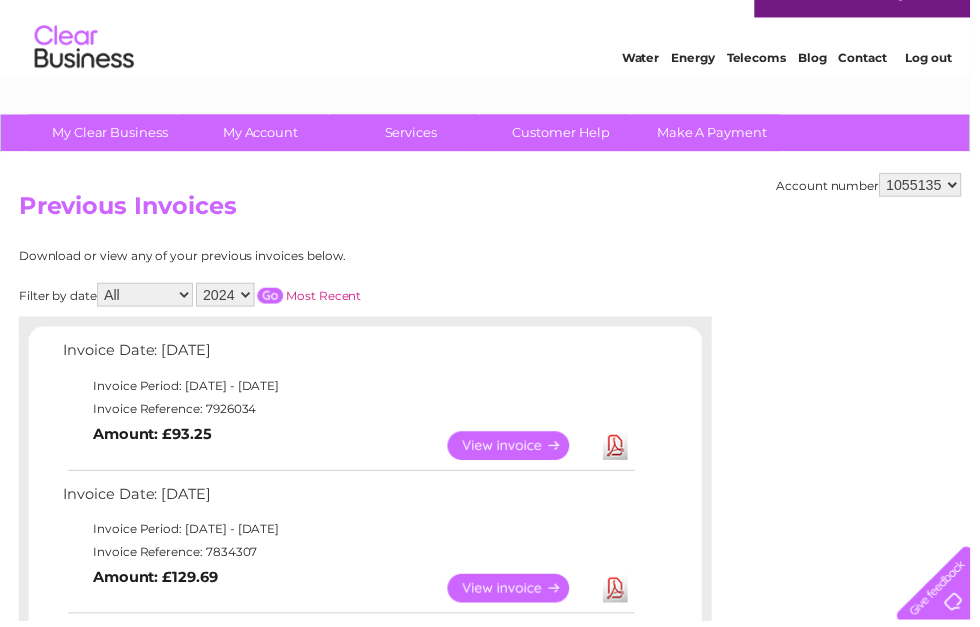 click at bounding box center [273, 299] 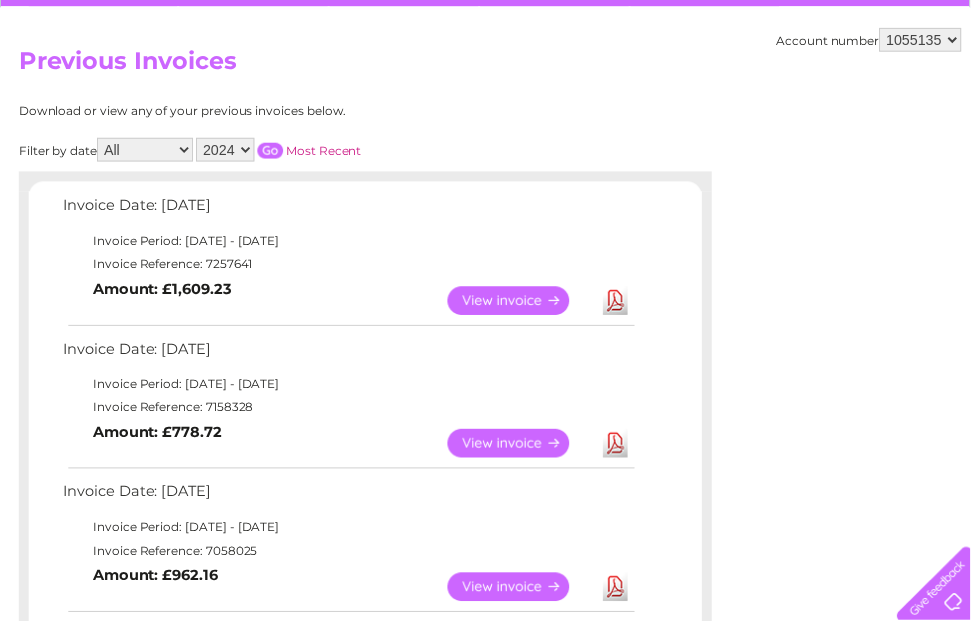 scroll, scrollTop: 0, scrollLeft: 0, axis: both 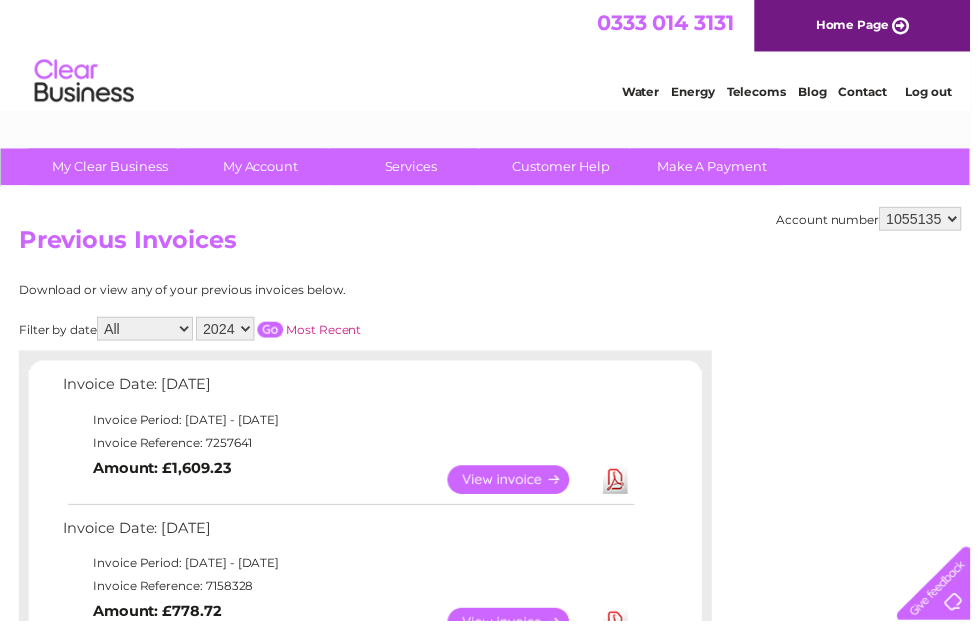 click on "2025
2024
2023
2022" at bounding box center [227, 332] 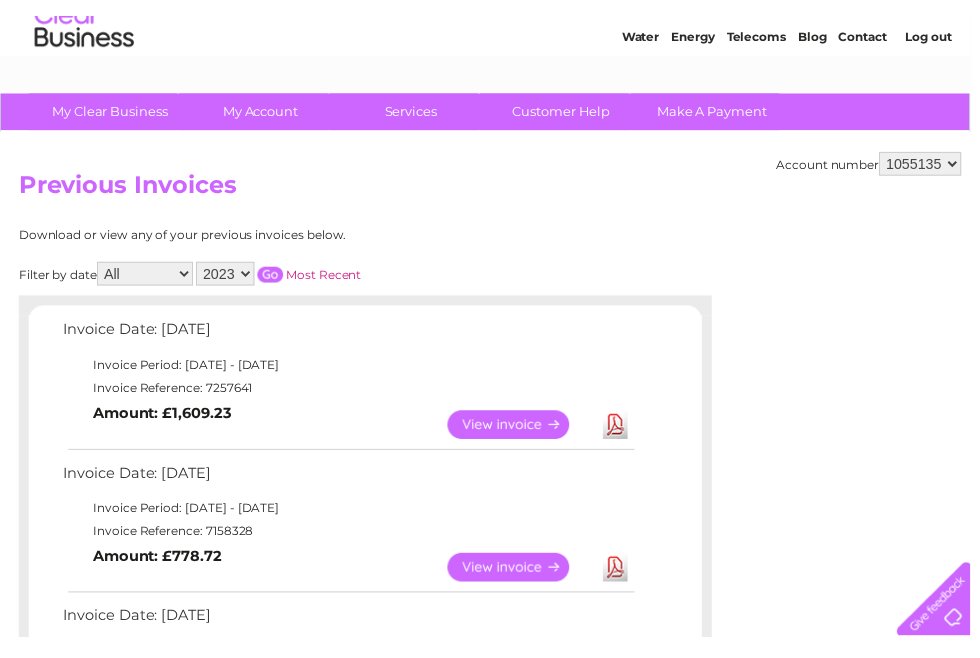 scroll, scrollTop: 0, scrollLeft: 0, axis: both 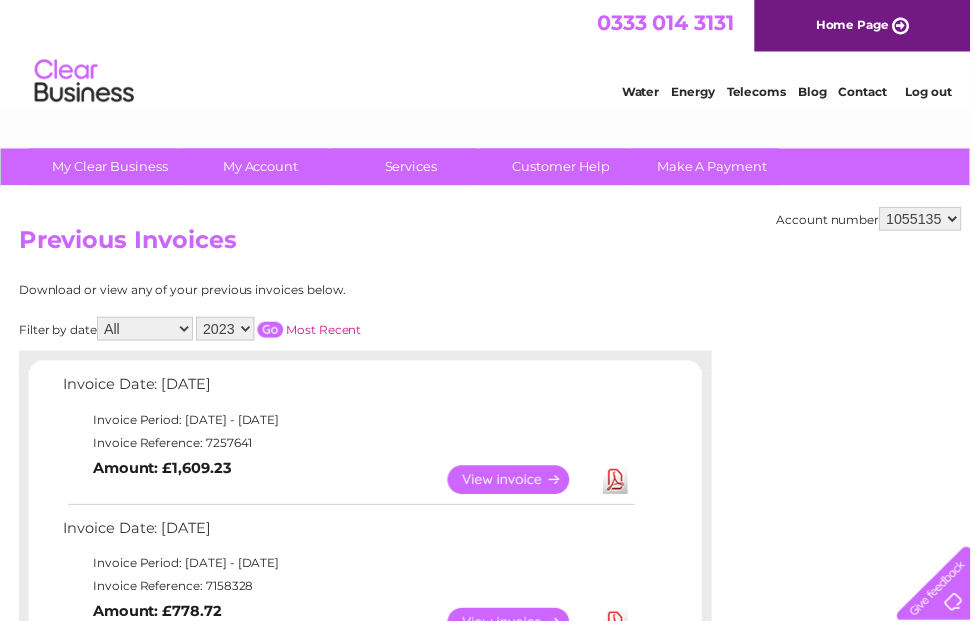 click on "2025
2024
2023
2022" at bounding box center (227, 332) 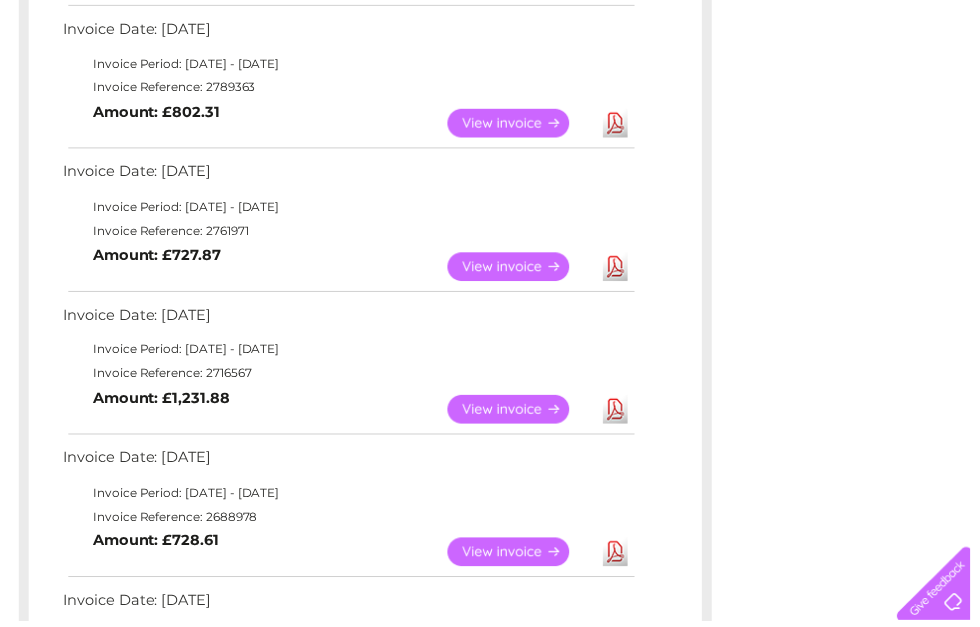 scroll, scrollTop: 503, scrollLeft: 0, axis: vertical 